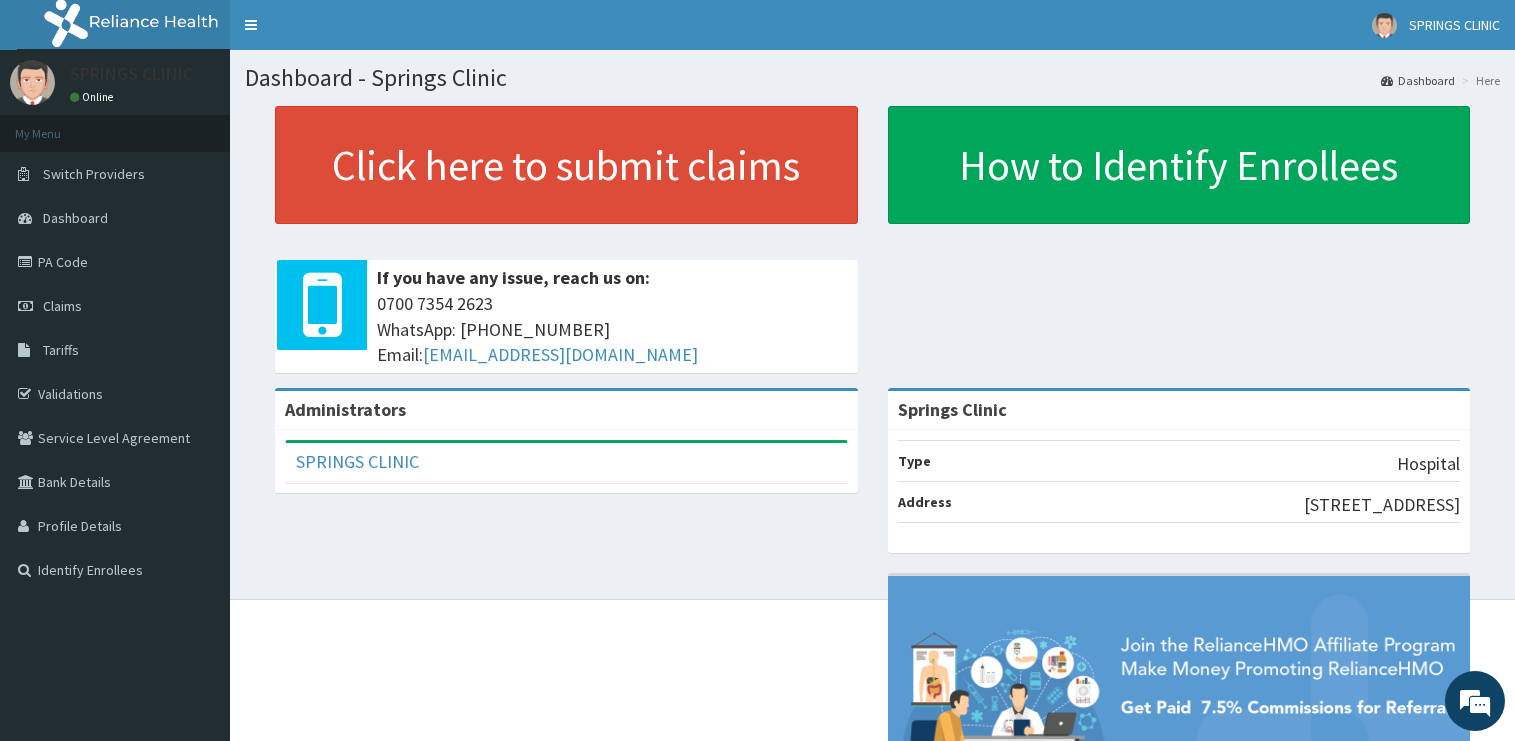 scroll, scrollTop: 0, scrollLeft: 0, axis: both 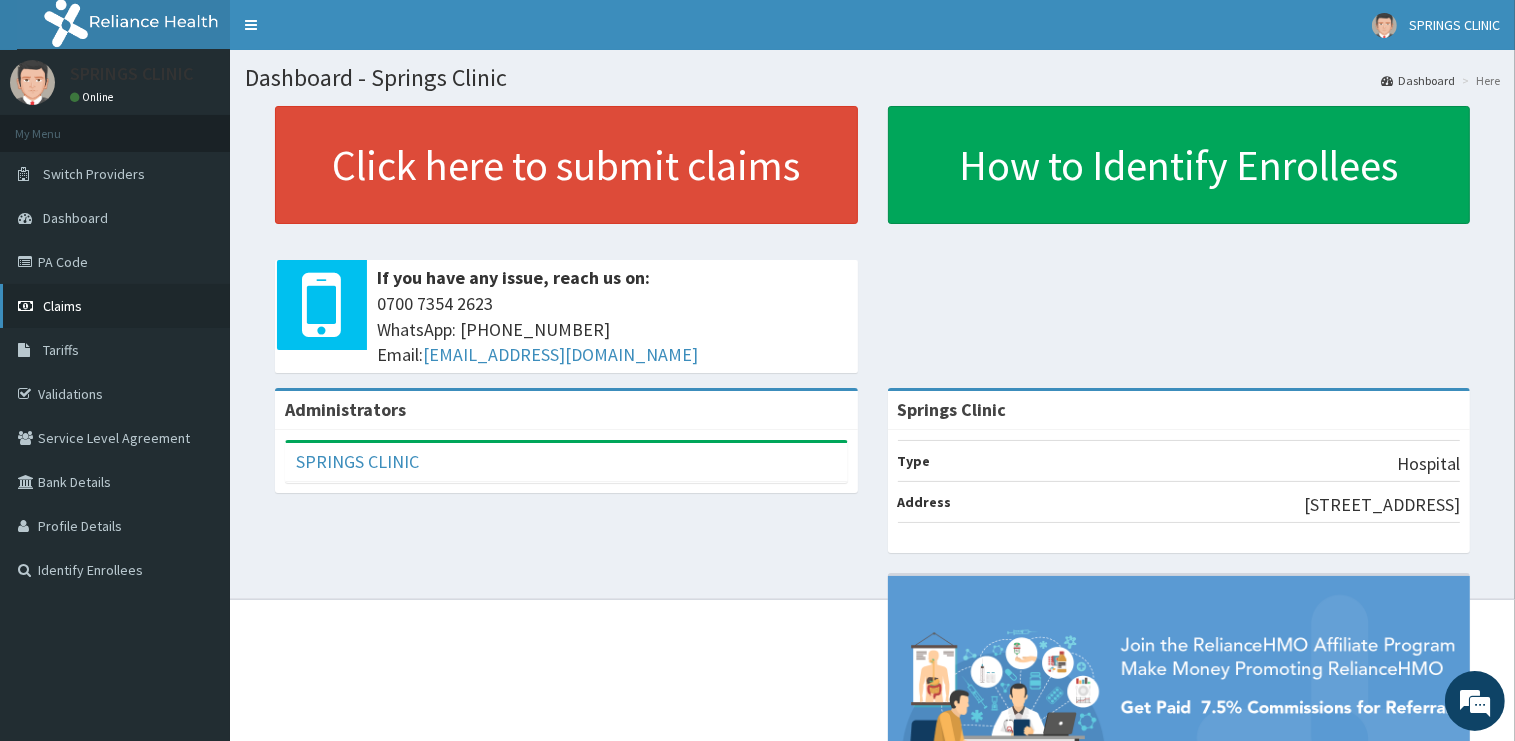click on "Claims" at bounding box center (62, 306) 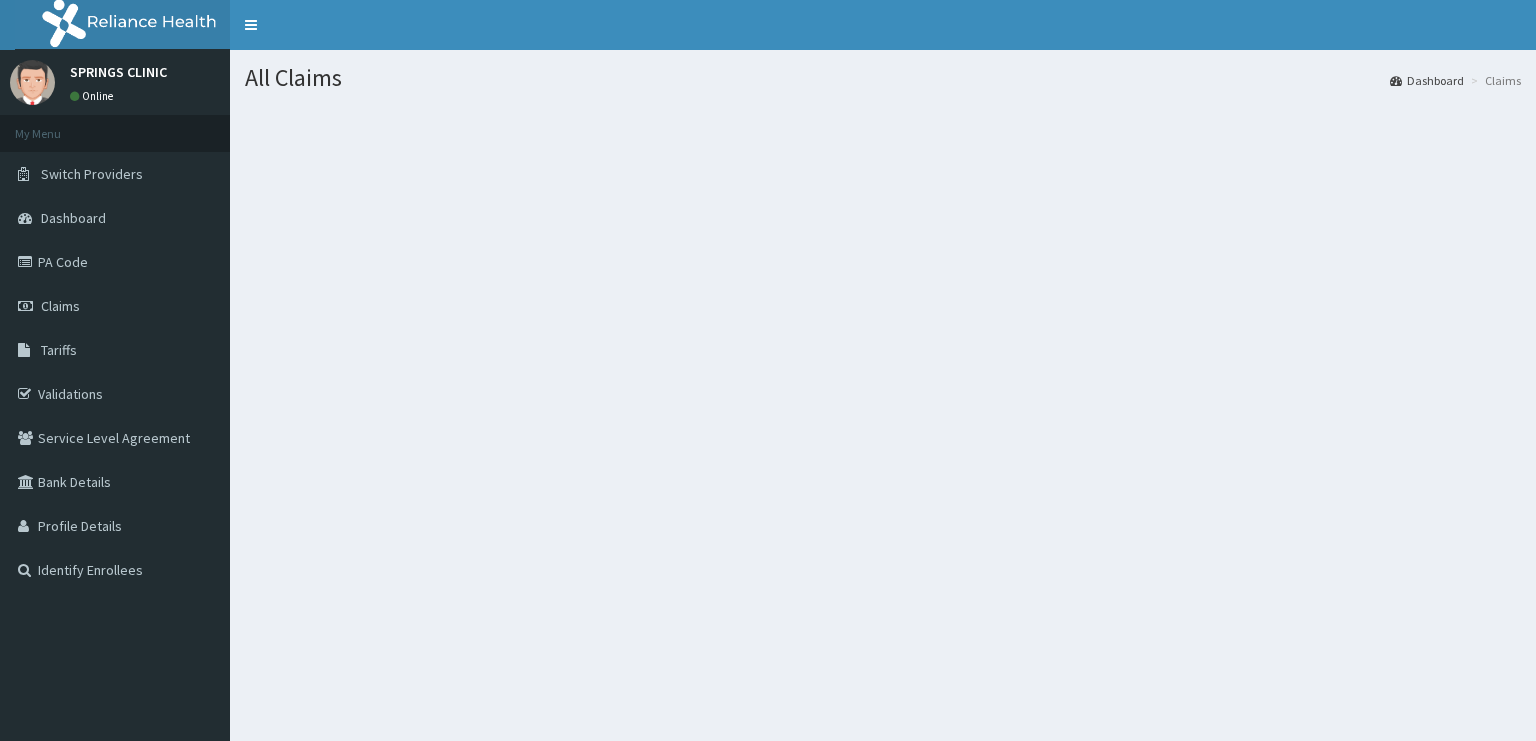 scroll, scrollTop: 0, scrollLeft: 0, axis: both 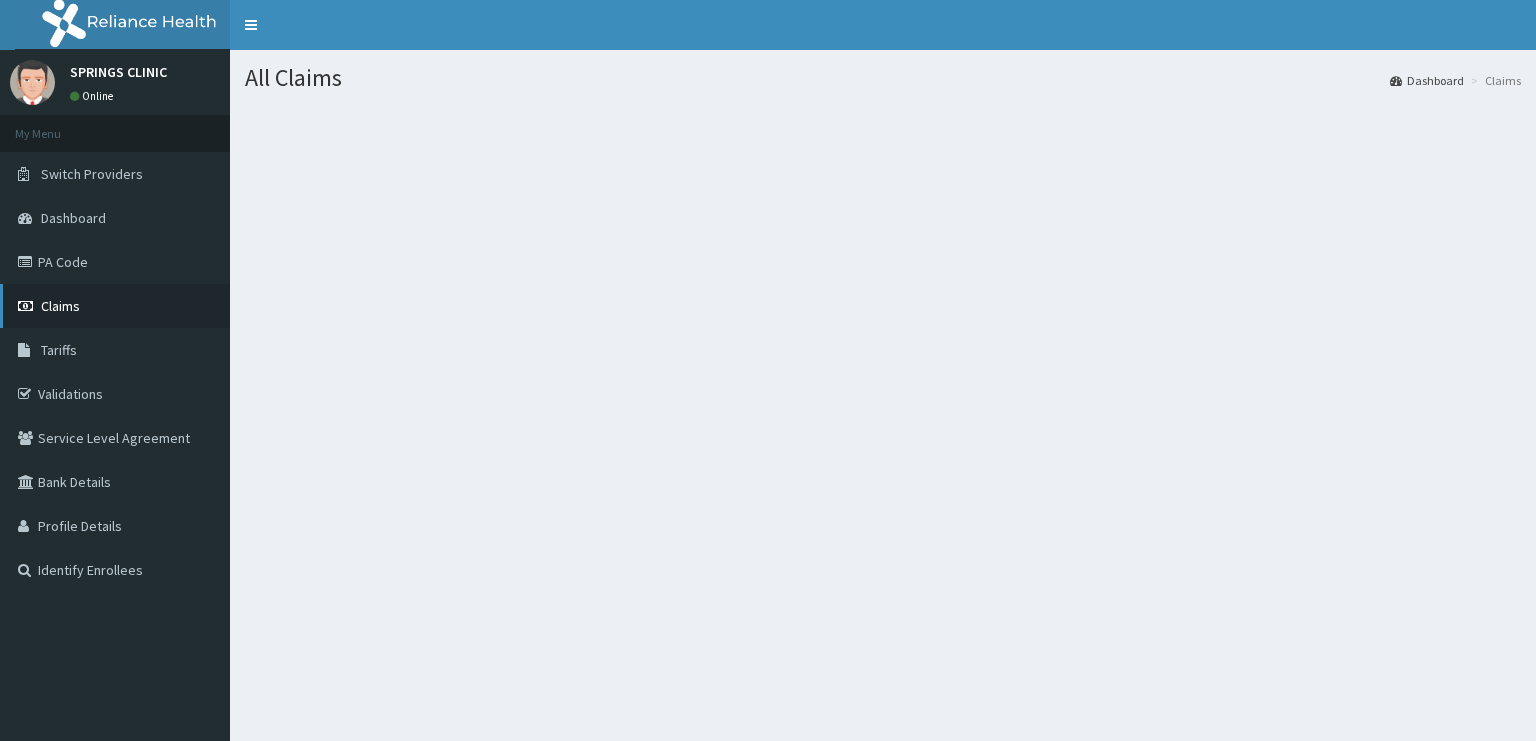 click on "Claims" at bounding box center (115, 306) 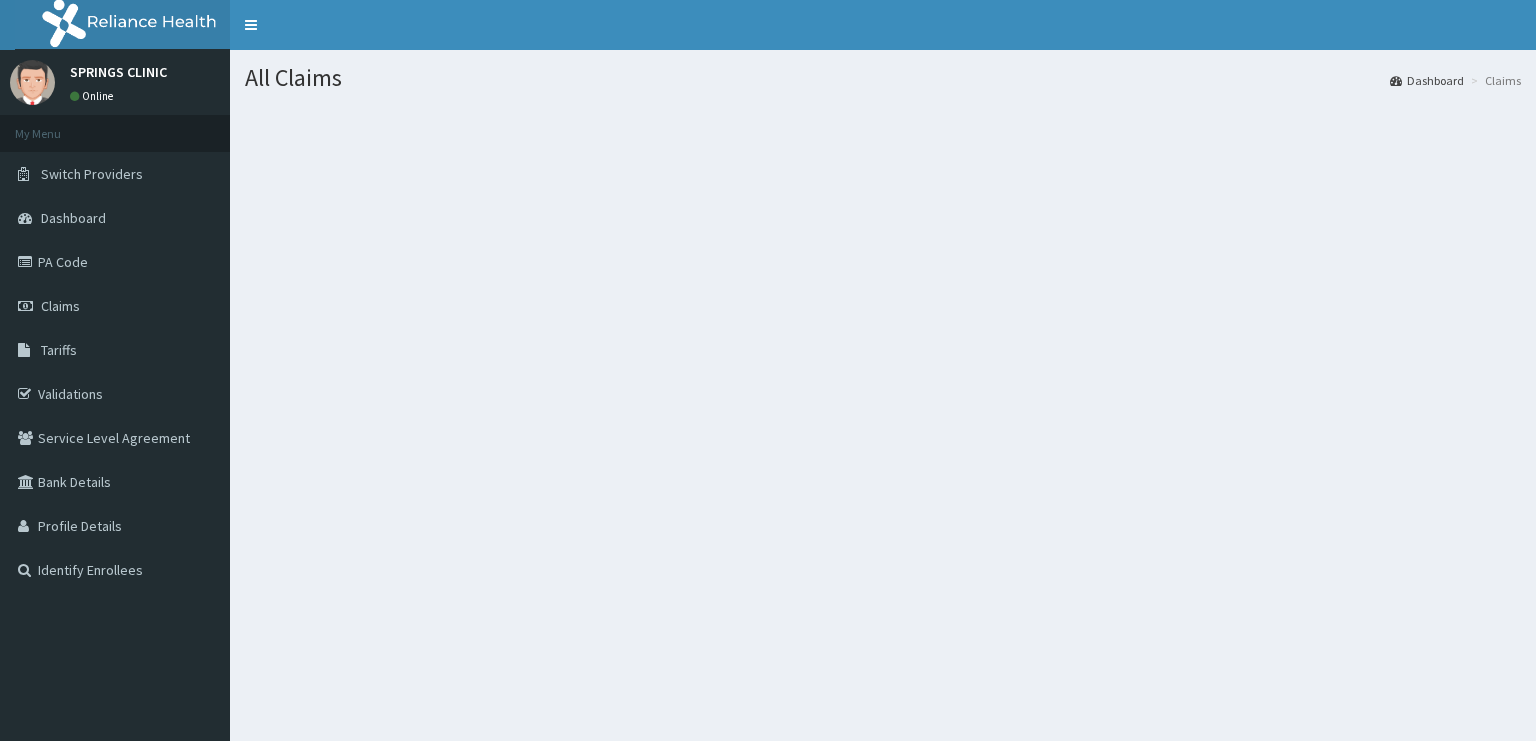 scroll, scrollTop: 0, scrollLeft: 0, axis: both 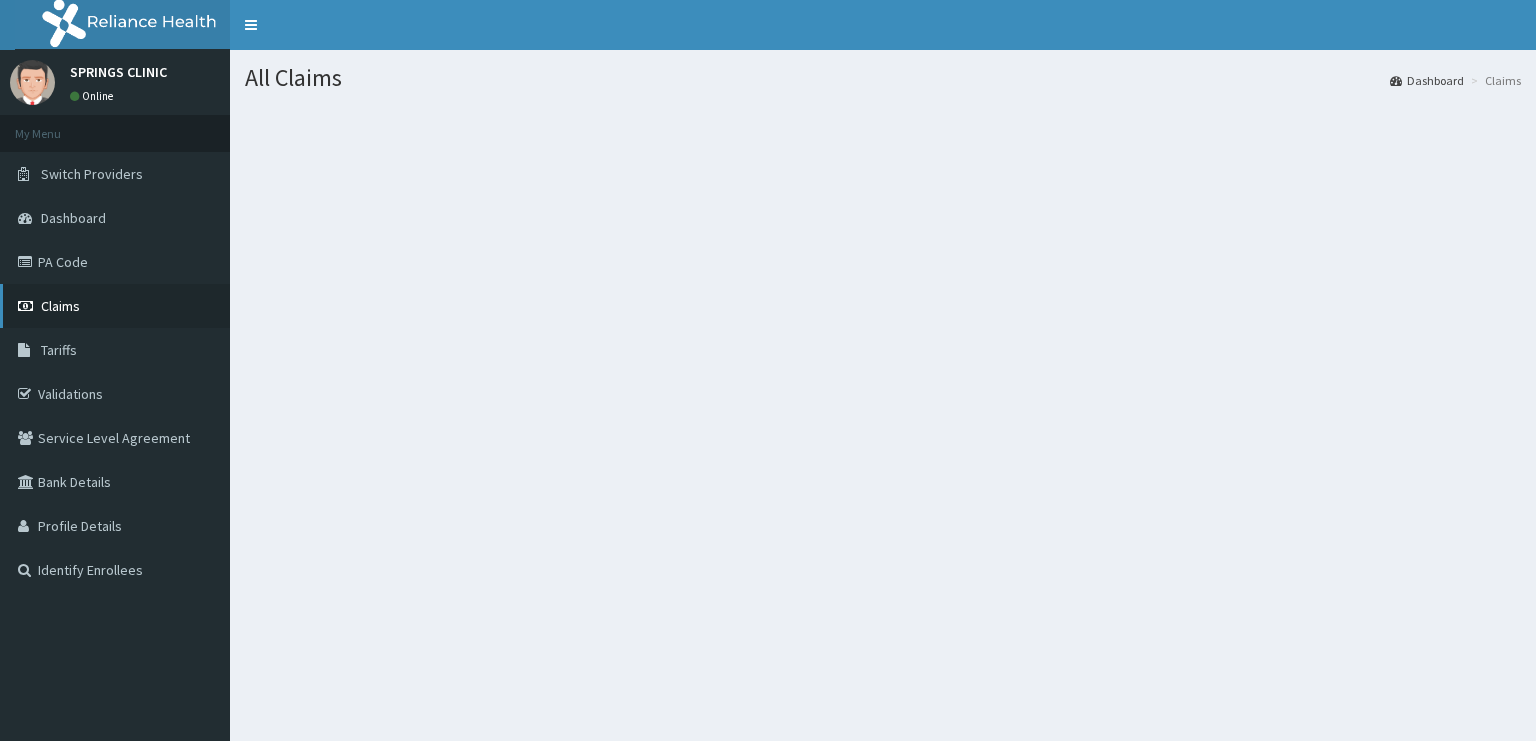 click on "Claims" at bounding box center [60, 306] 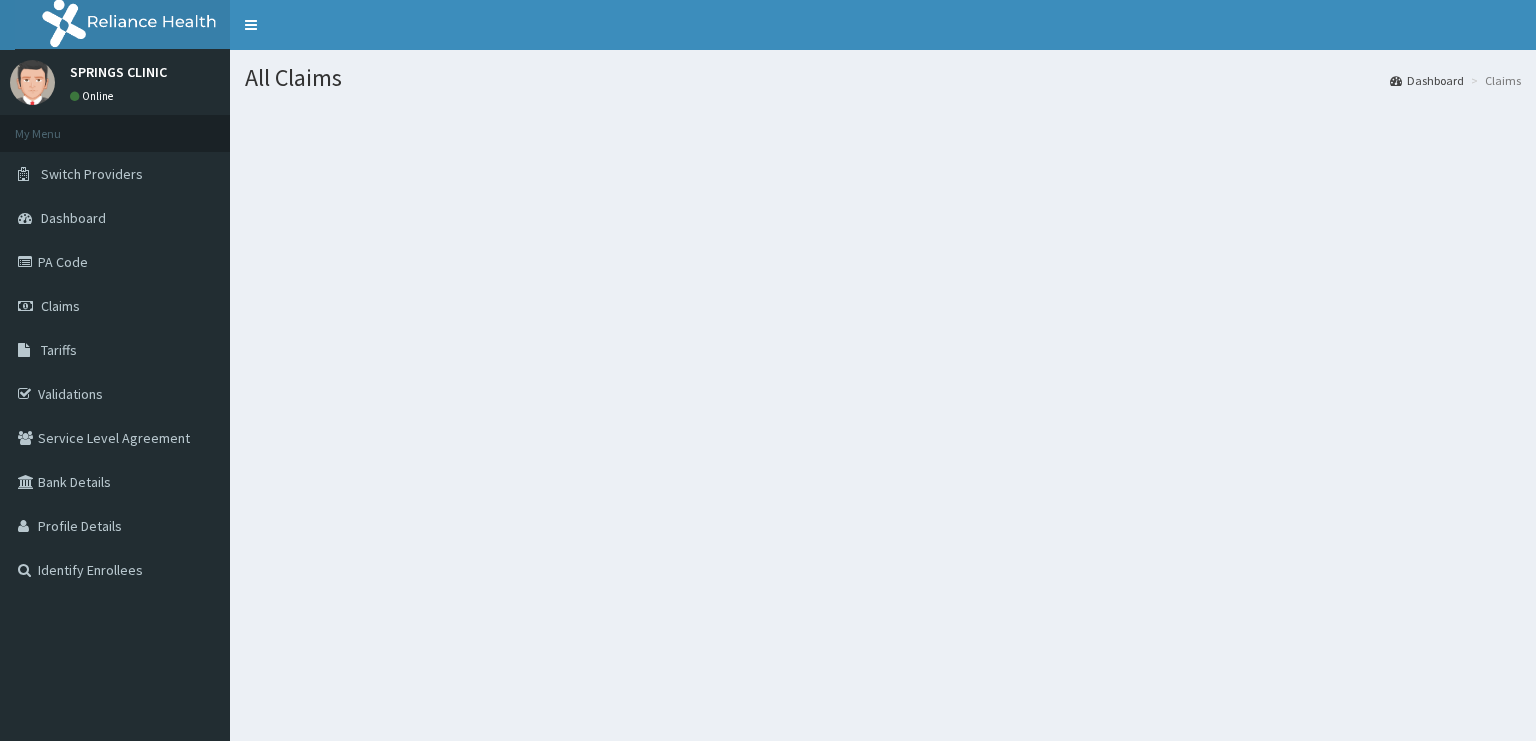 scroll, scrollTop: 0, scrollLeft: 0, axis: both 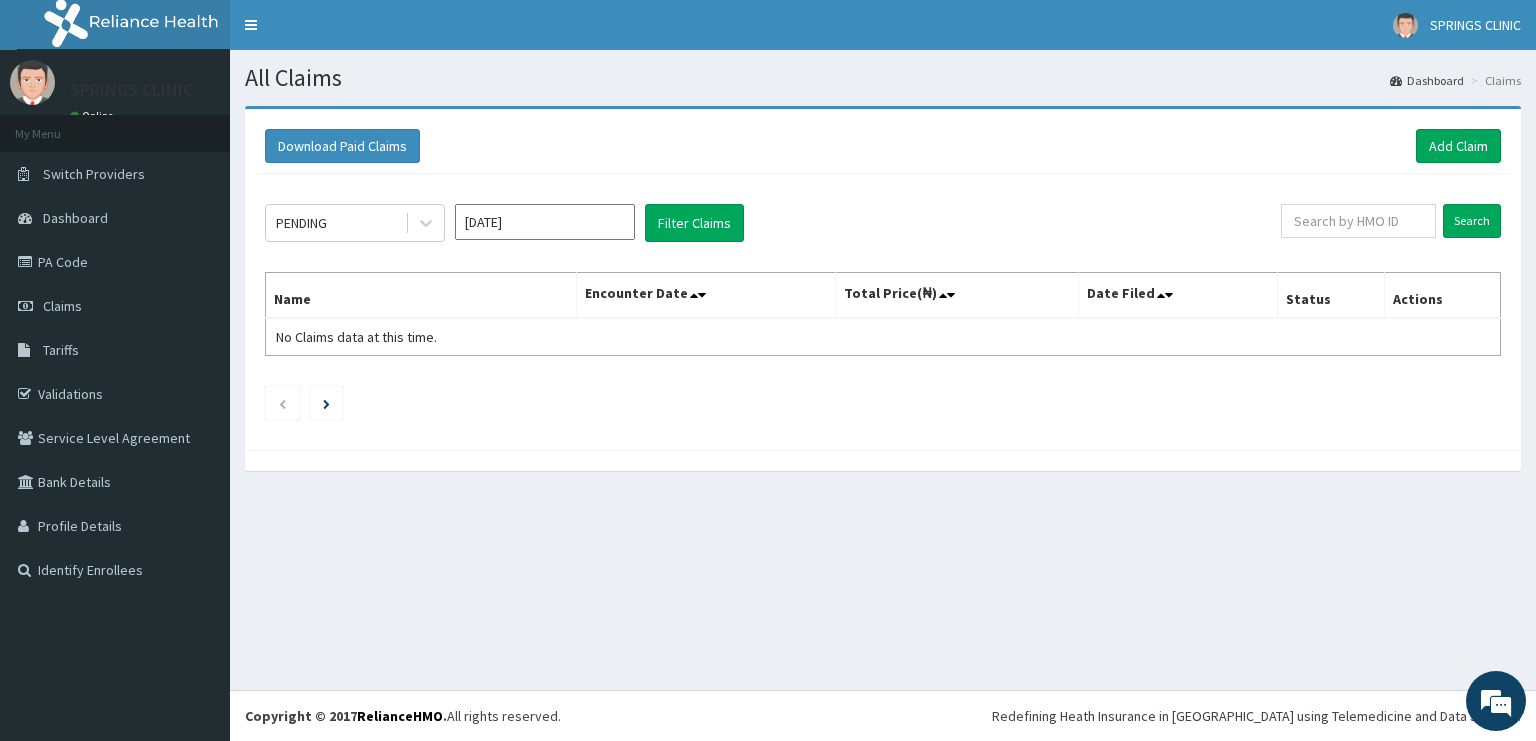 click on "Jul 2025" at bounding box center (545, 222) 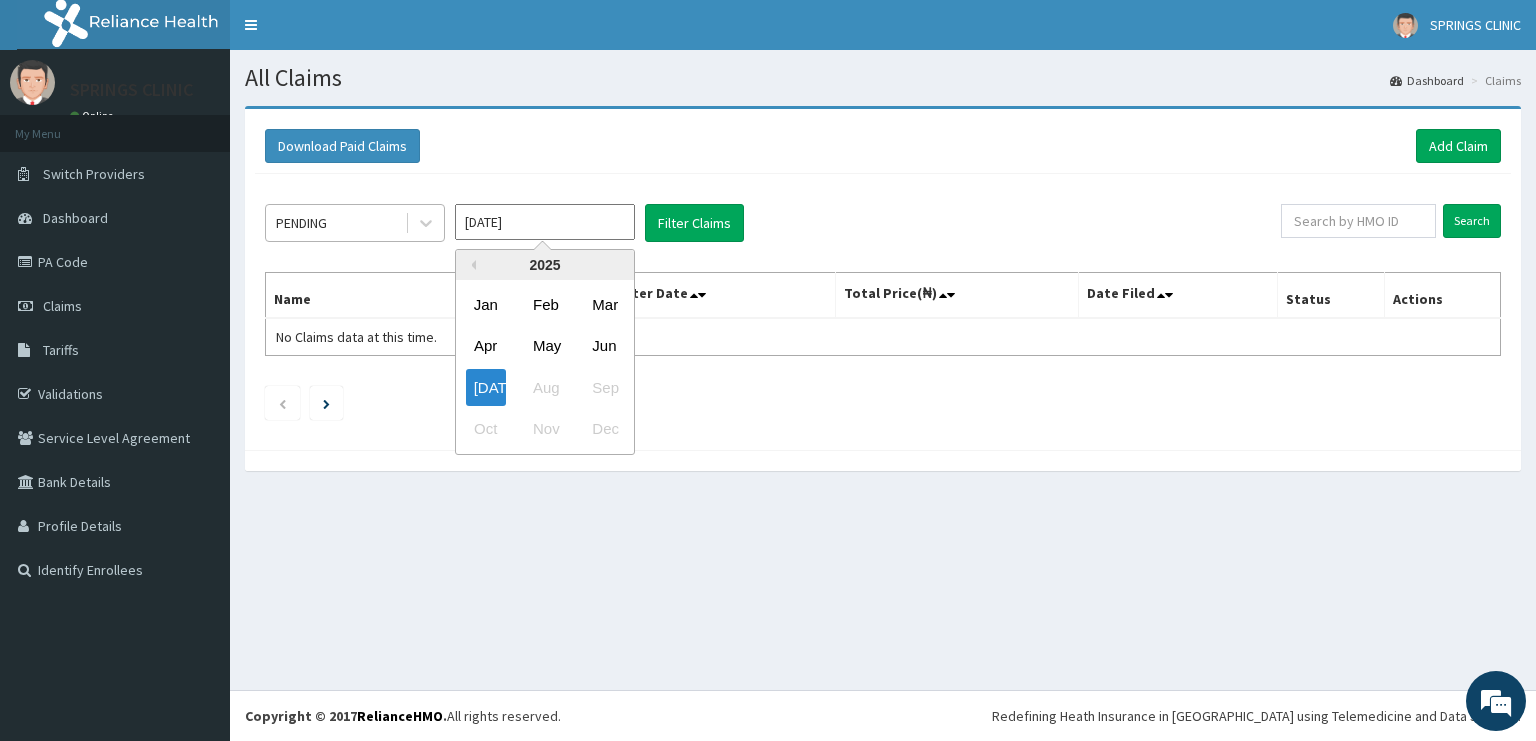 click on "PENDING" at bounding box center (301, 223) 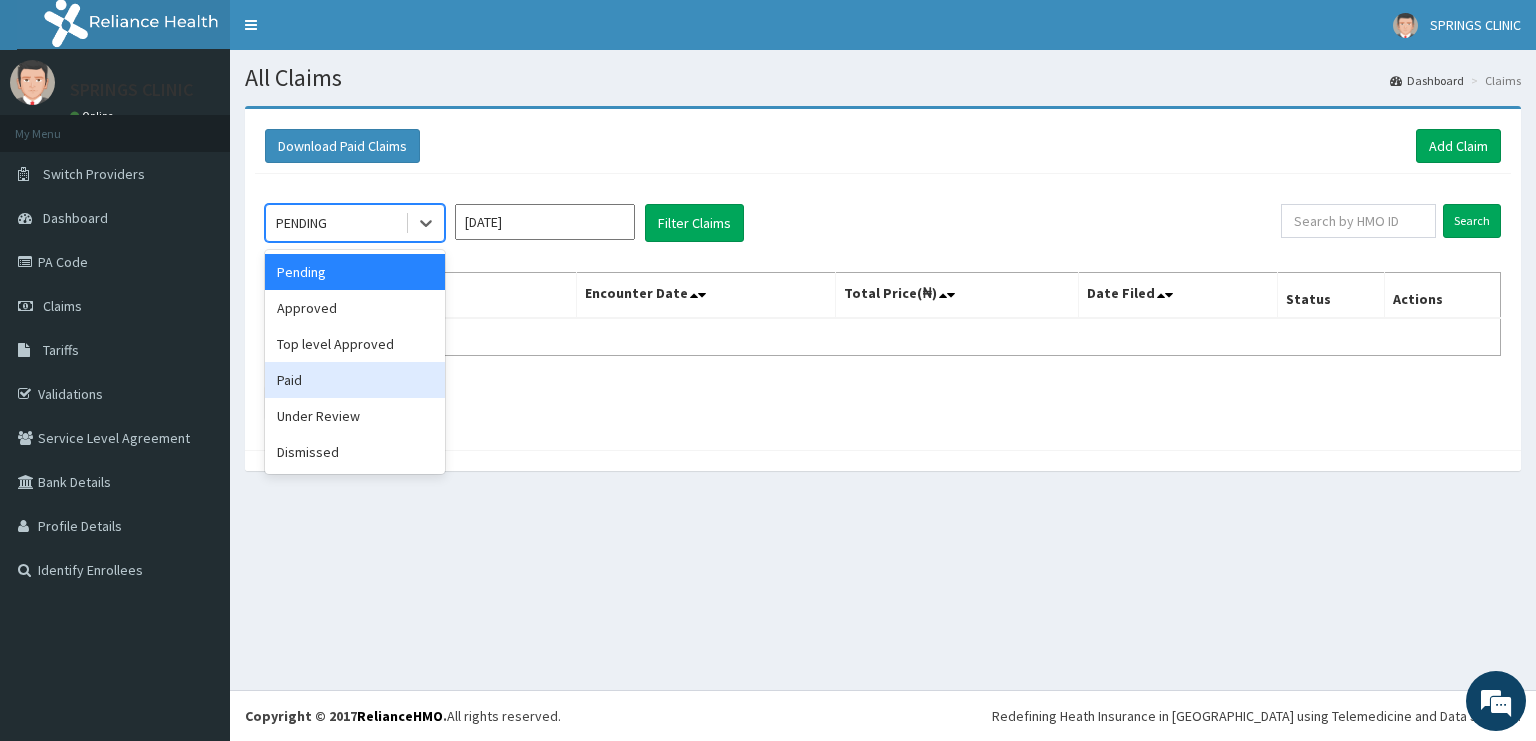 click on "Paid" at bounding box center (355, 380) 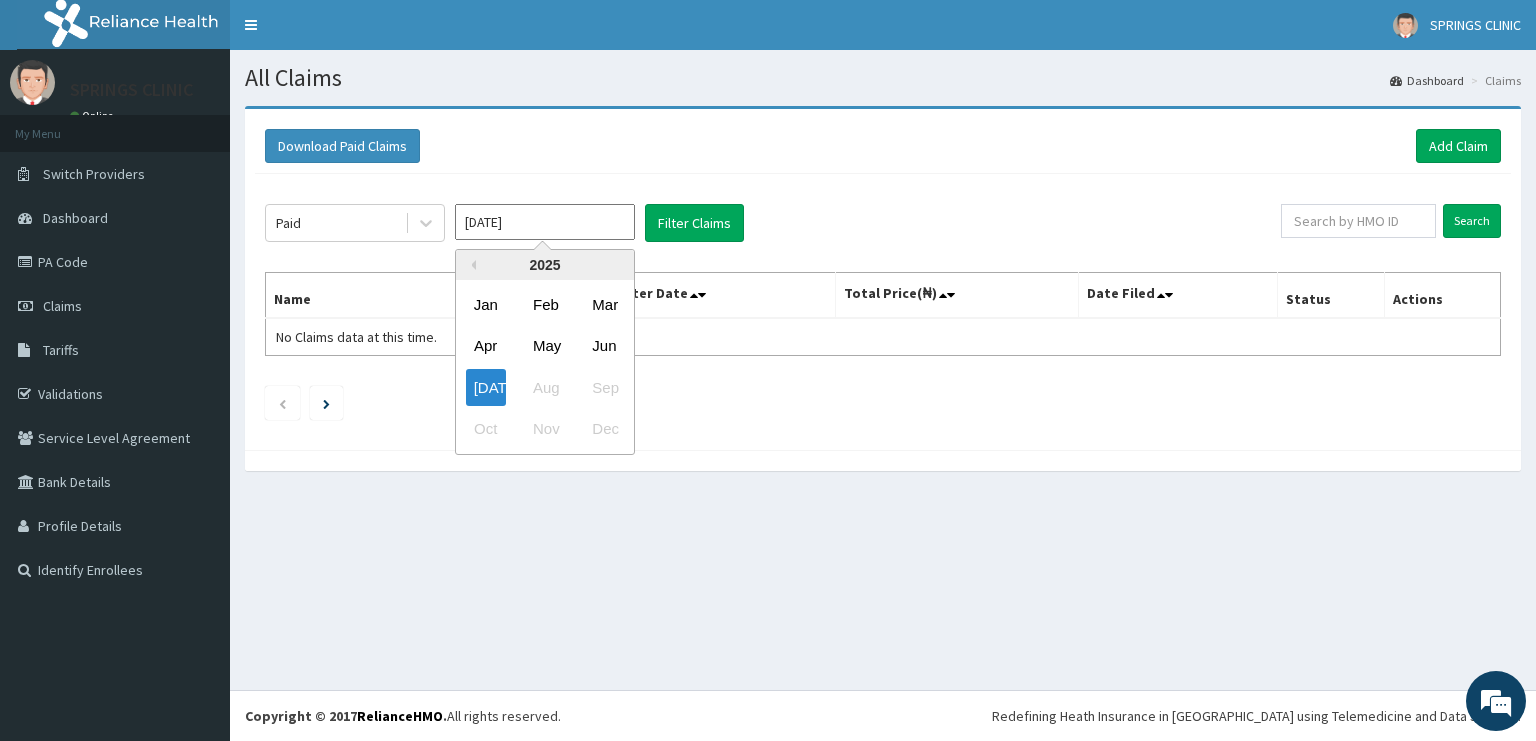 click on "Jul 2025" at bounding box center (545, 222) 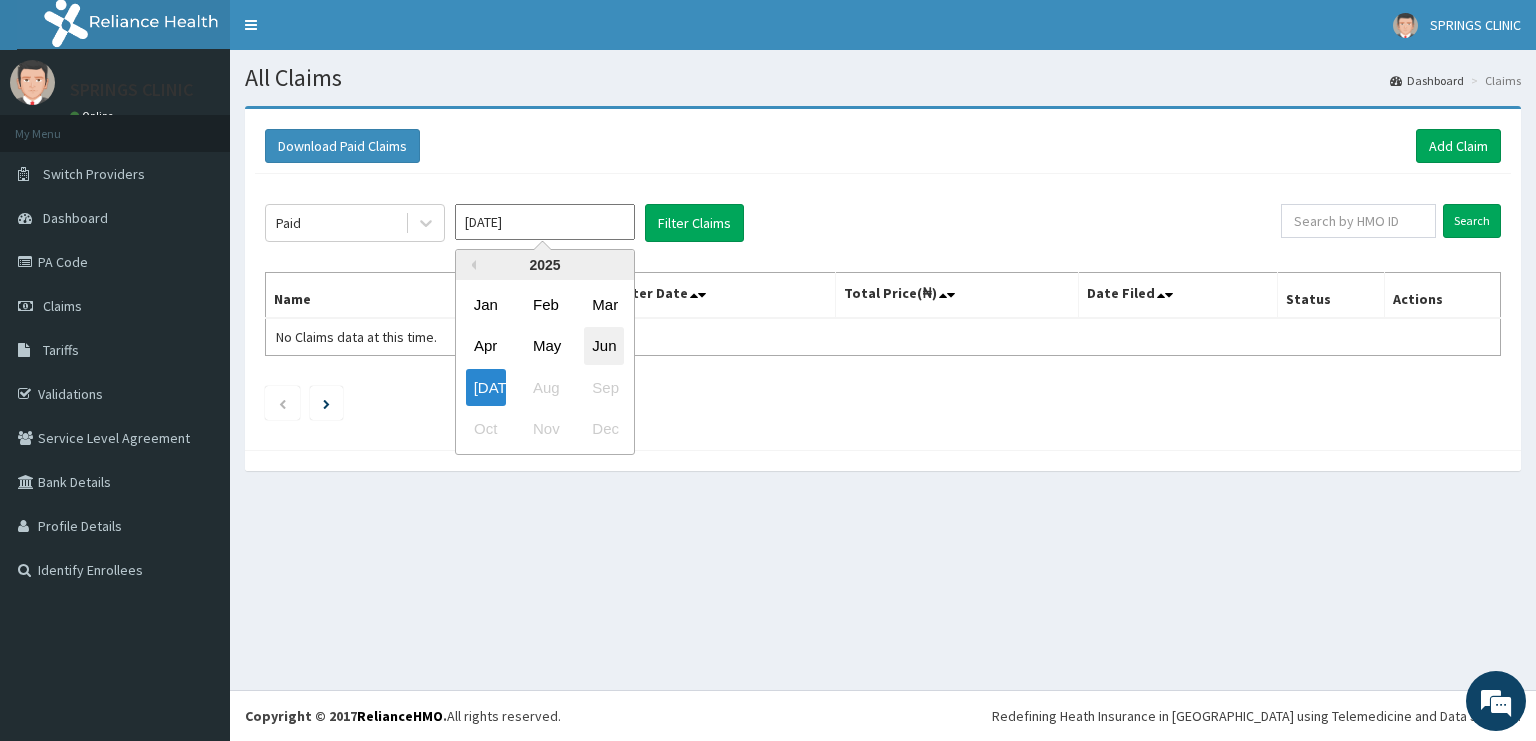 click on "Jun" at bounding box center (604, 346) 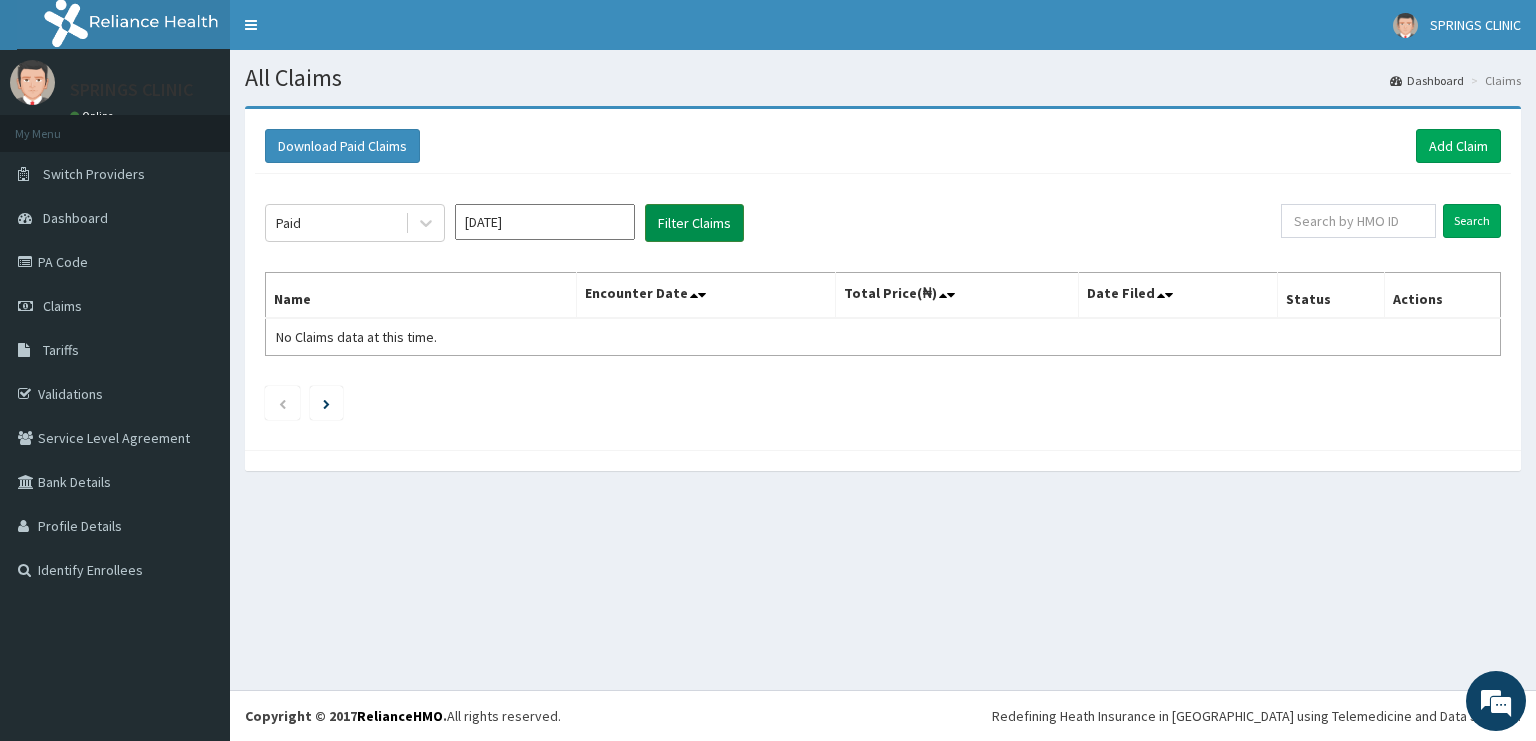 click on "Filter Claims" at bounding box center (694, 223) 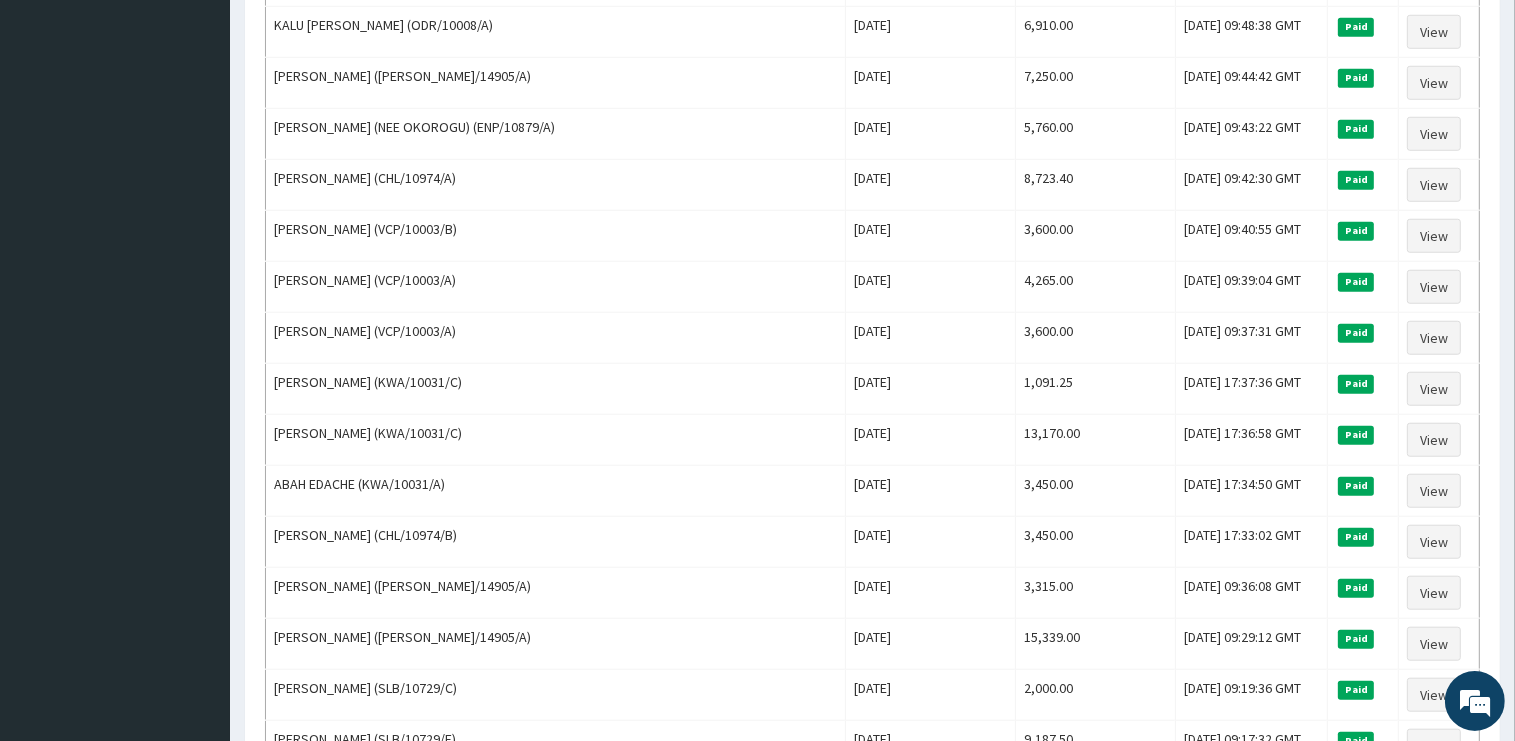 scroll, scrollTop: 2296, scrollLeft: 0, axis: vertical 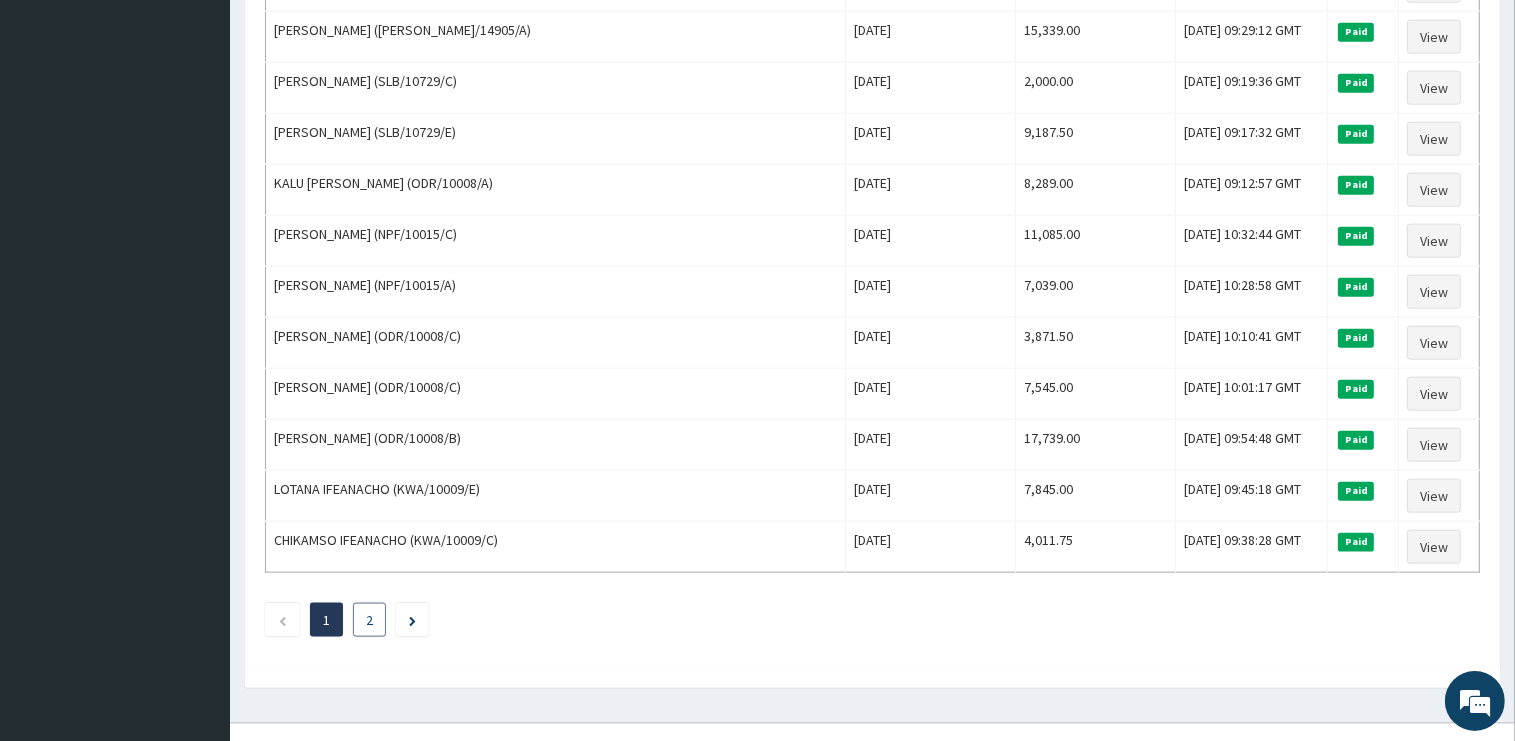 click on "2" at bounding box center (369, 620) 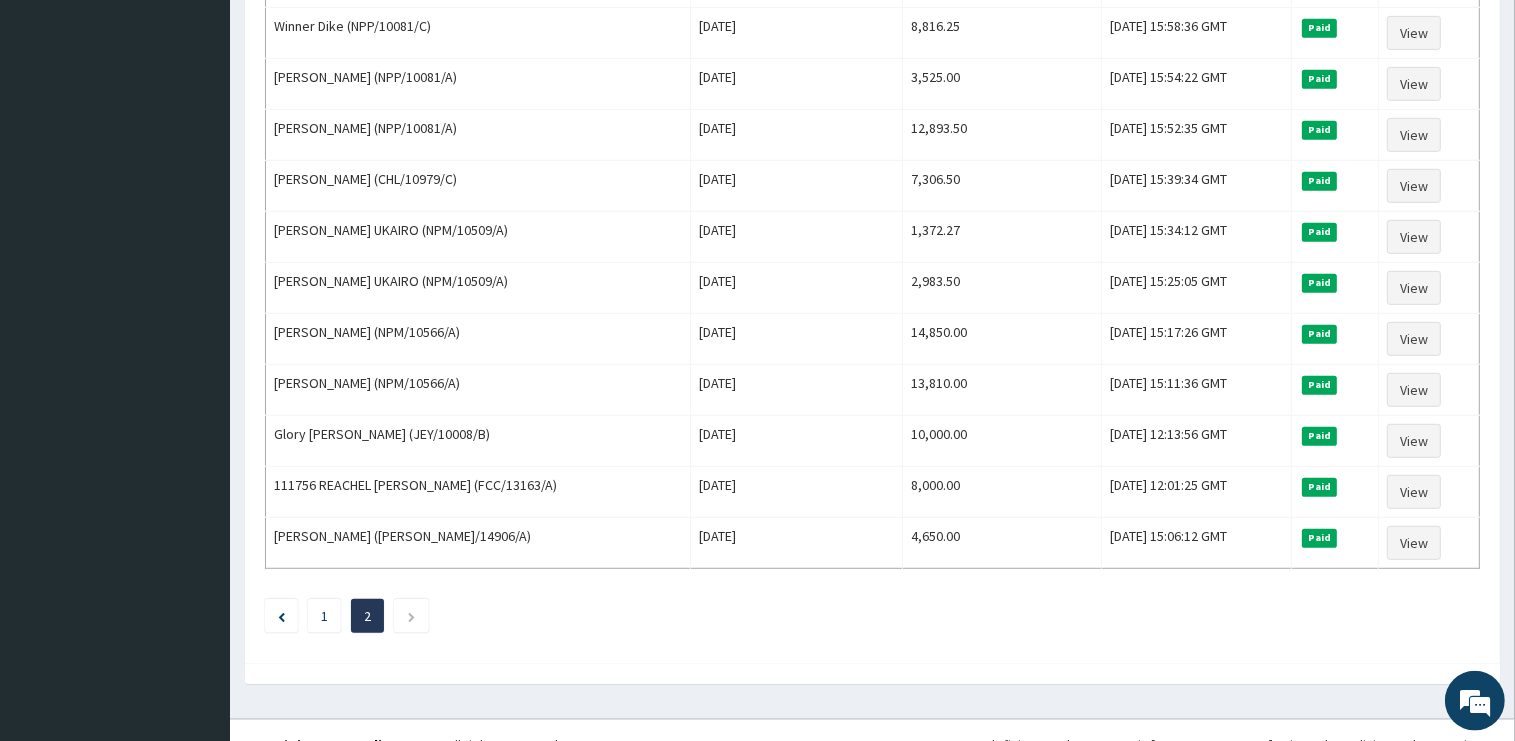 scroll, scrollTop: 1087, scrollLeft: 0, axis: vertical 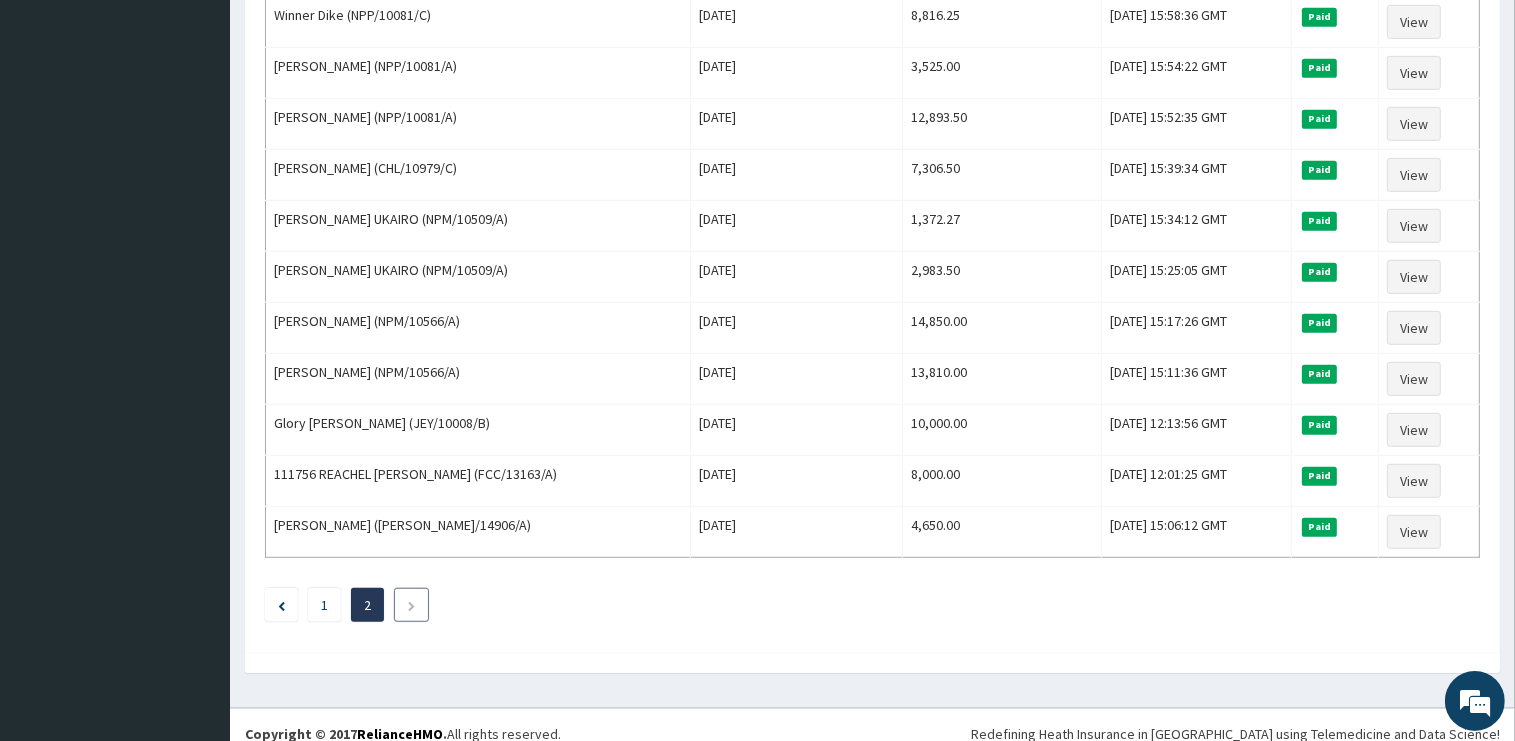 click at bounding box center (411, 606) 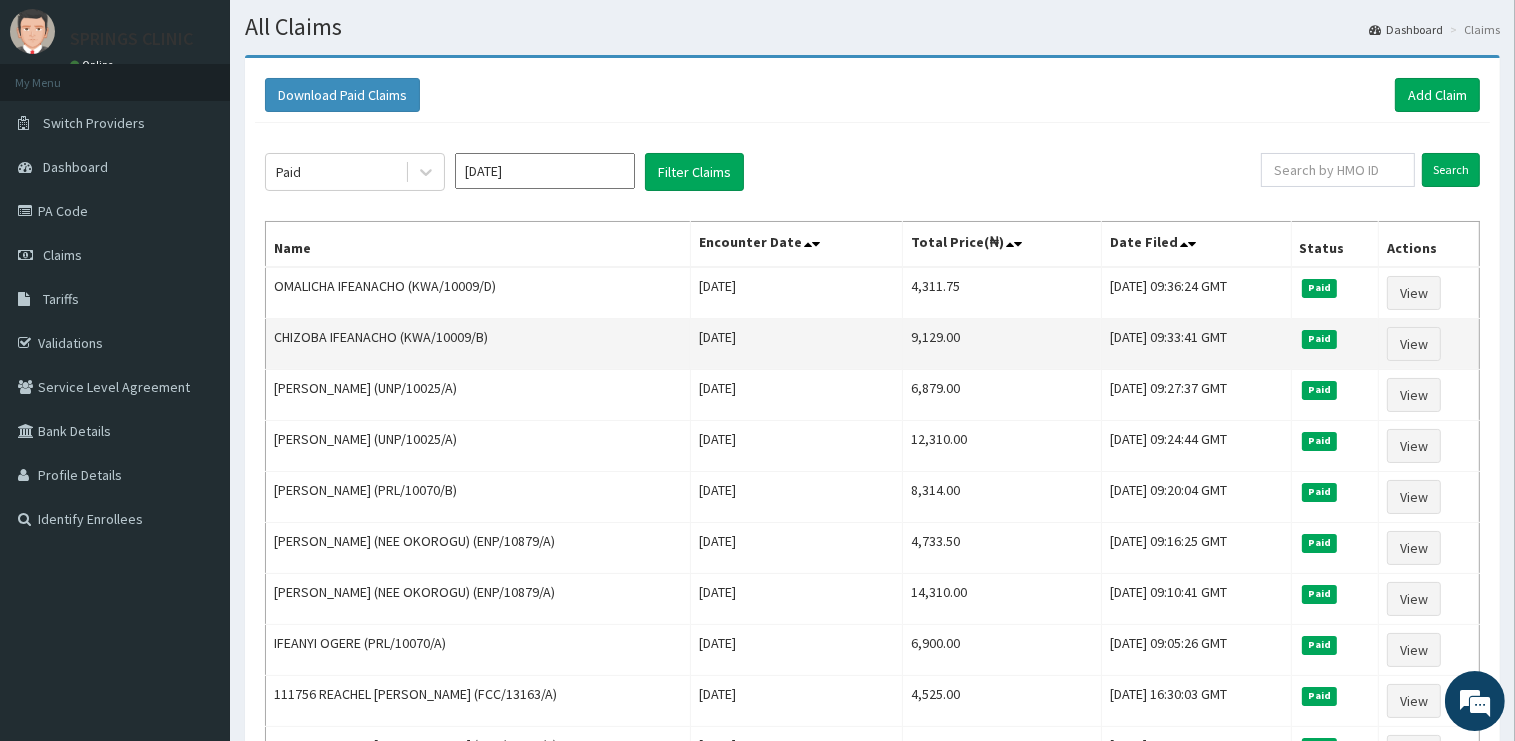 scroll, scrollTop: 0, scrollLeft: 0, axis: both 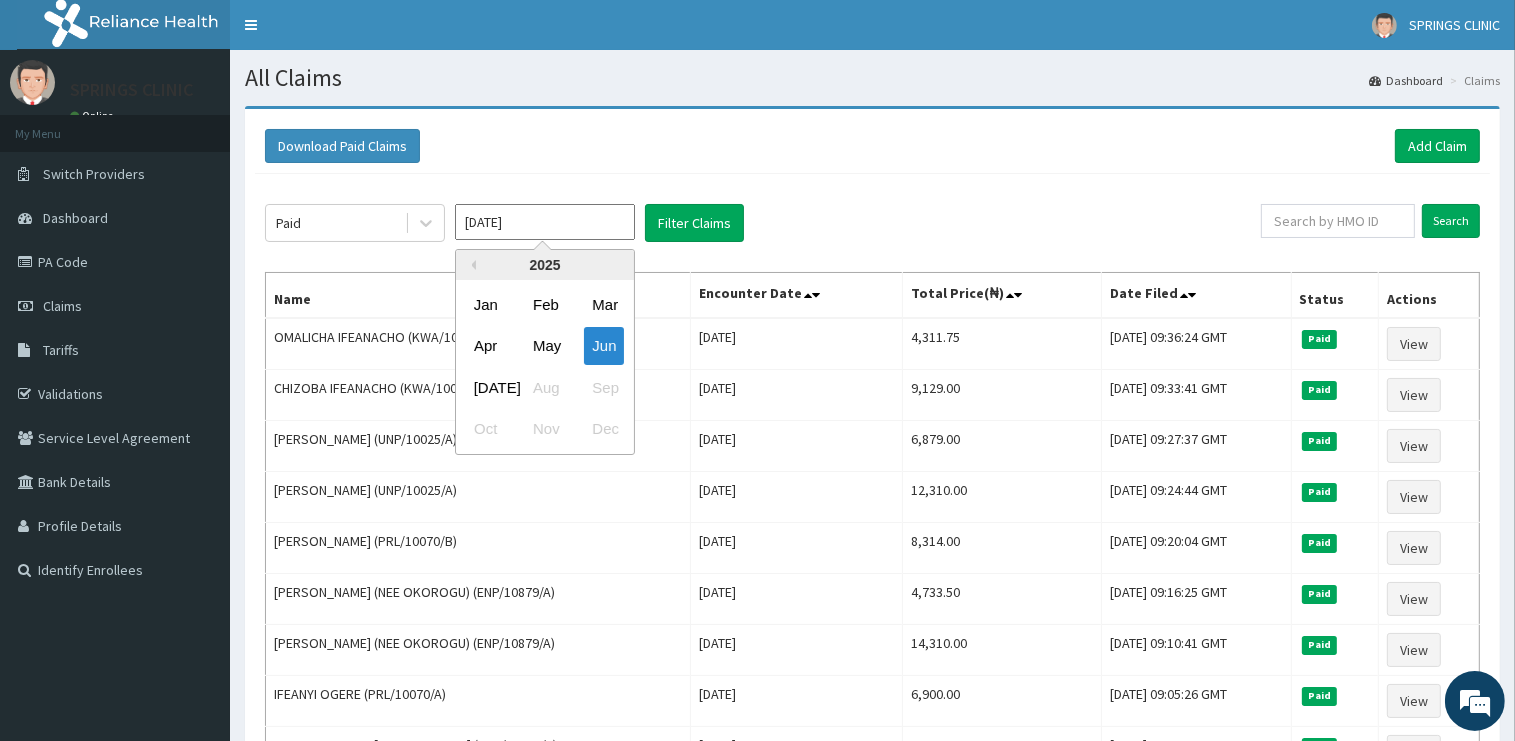 click on "Jun 2025" at bounding box center [545, 222] 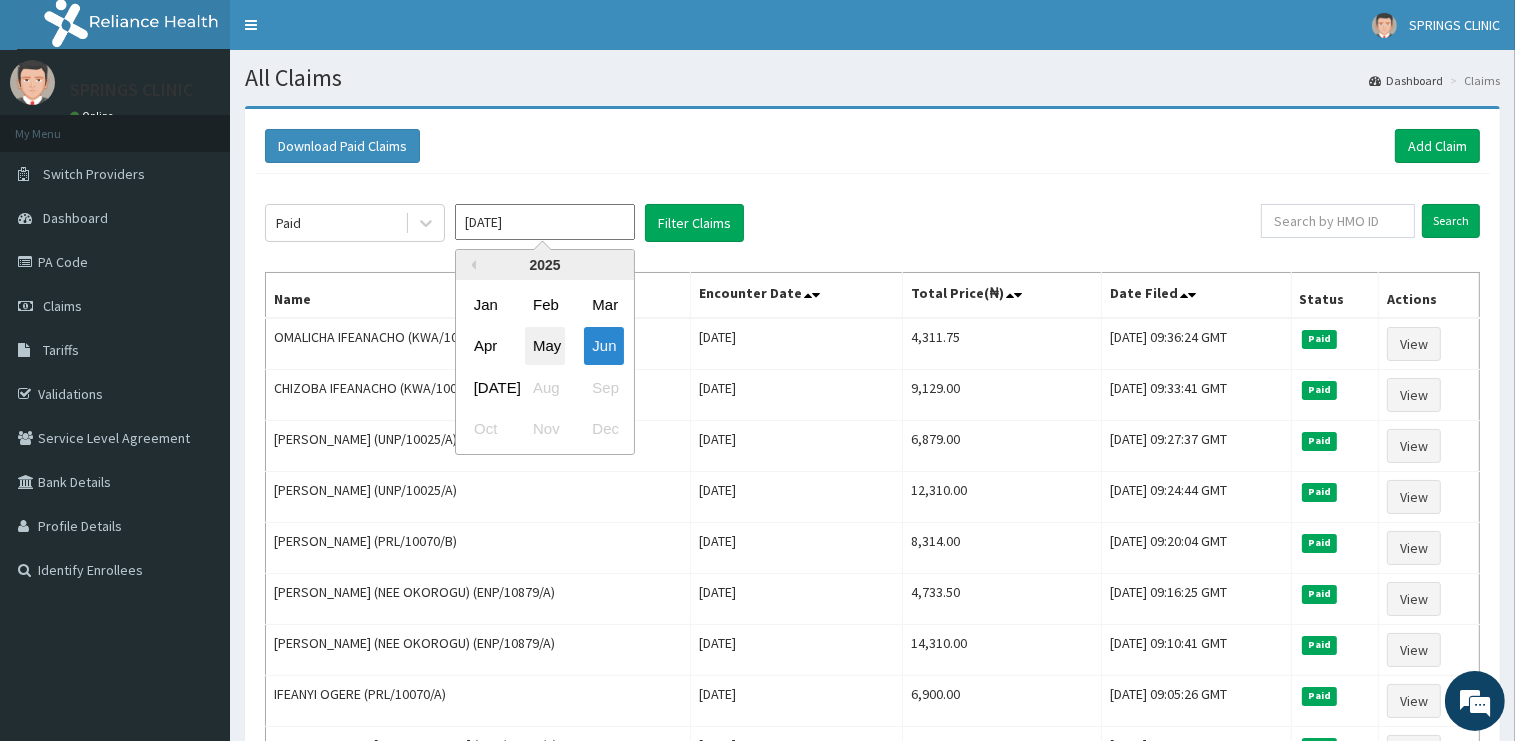 click on "May" at bounding box center [545, 346] 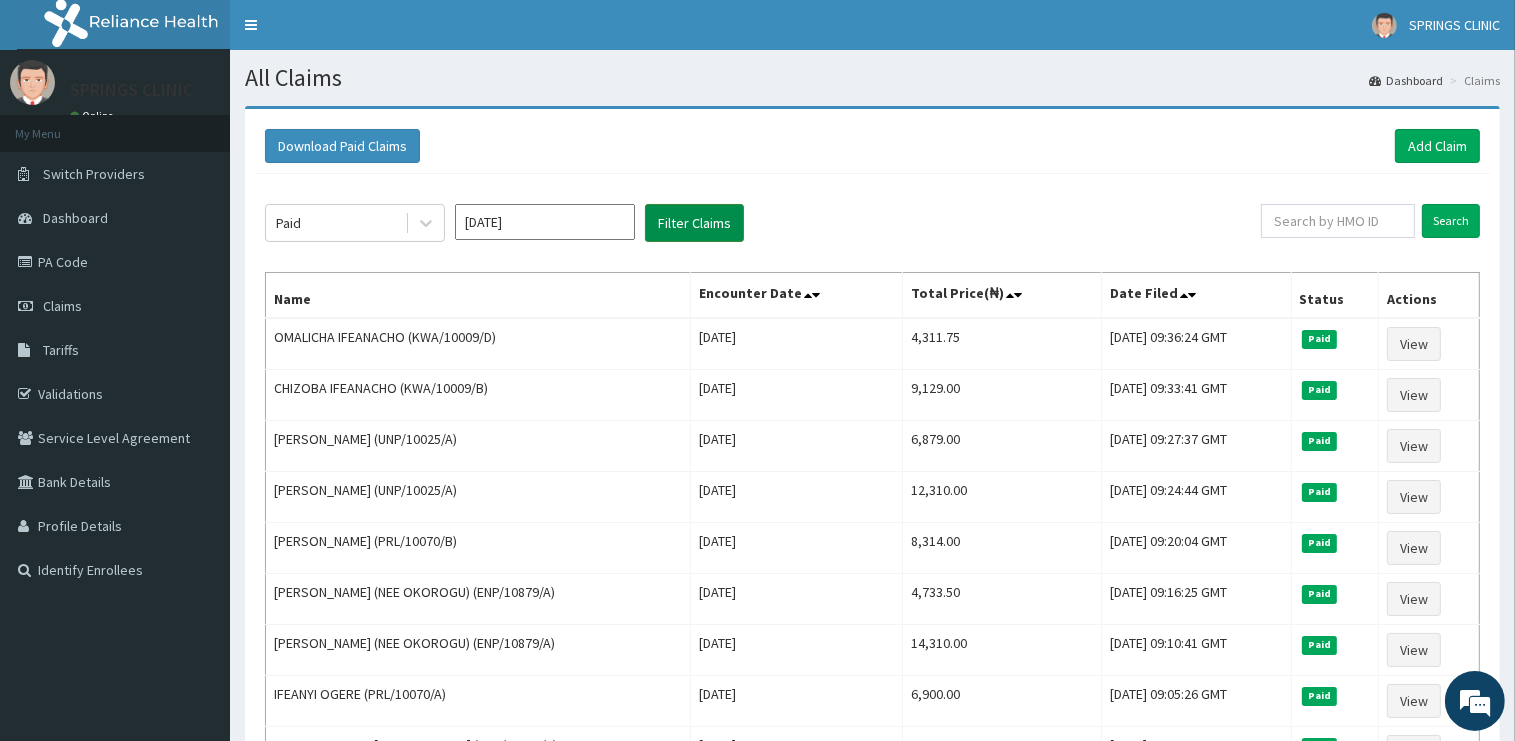 click on "Filter Claims" at bounding box center [694, 223] 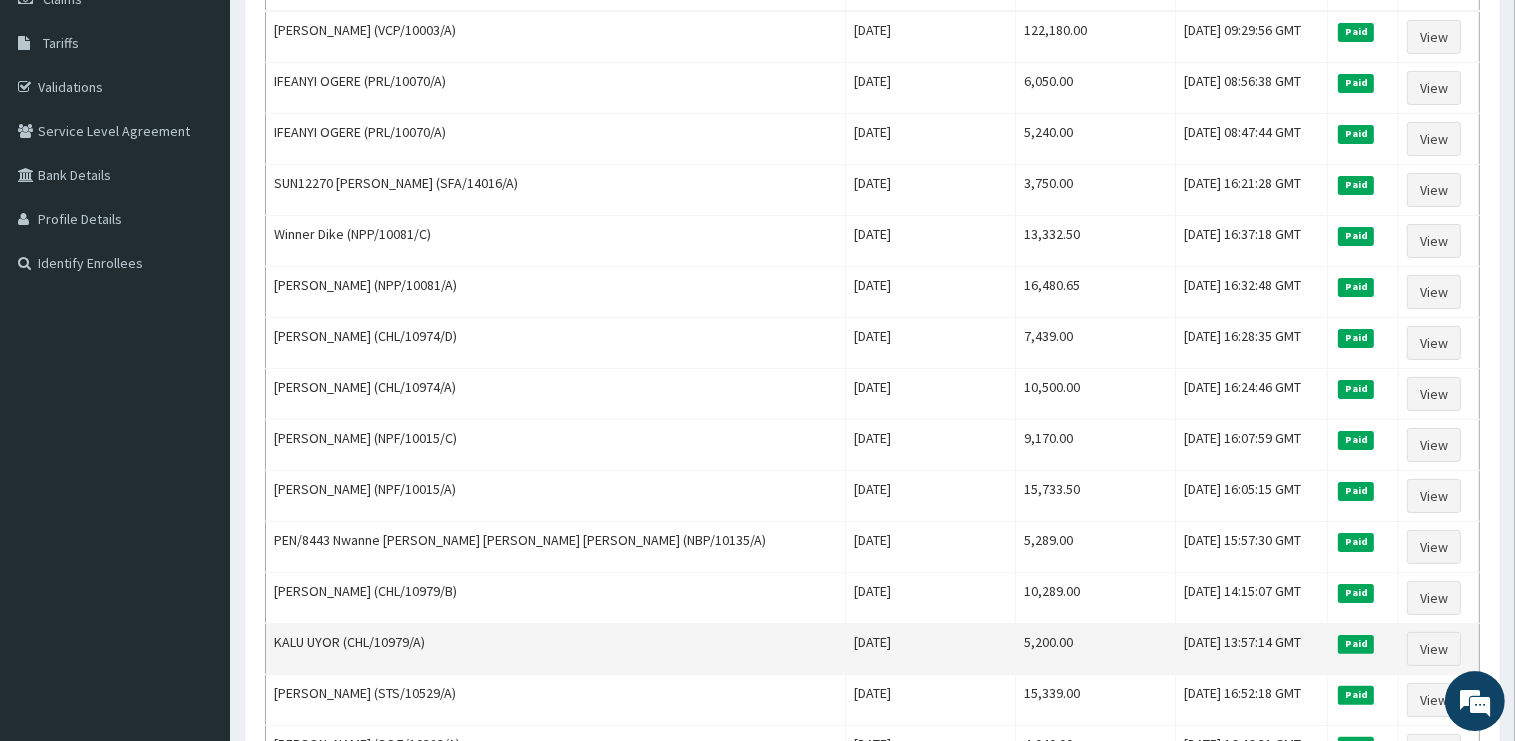 scroll, scrollTop: 211, scrollLeft: 0, axis: vertical 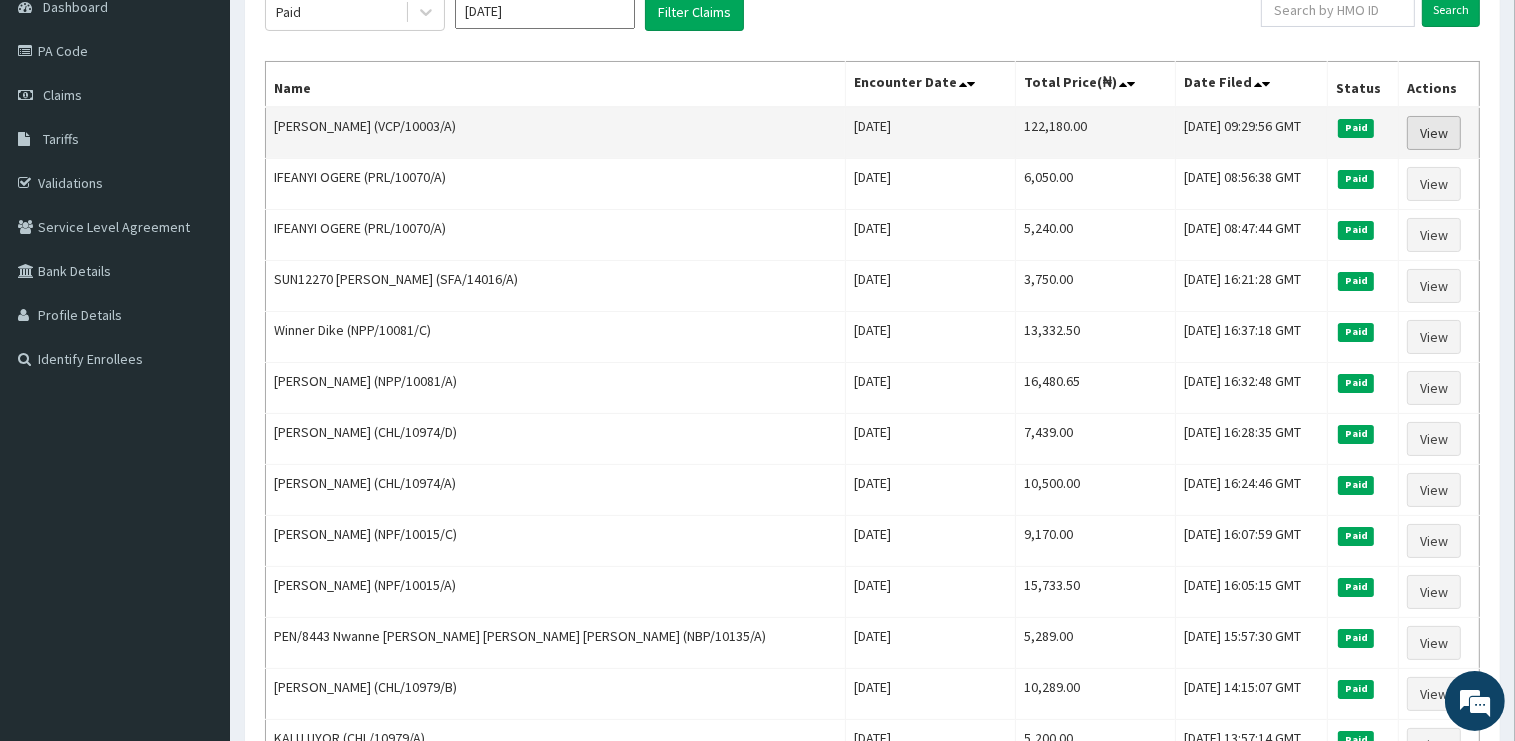 click on "View" at bounding box center (1434, 133) 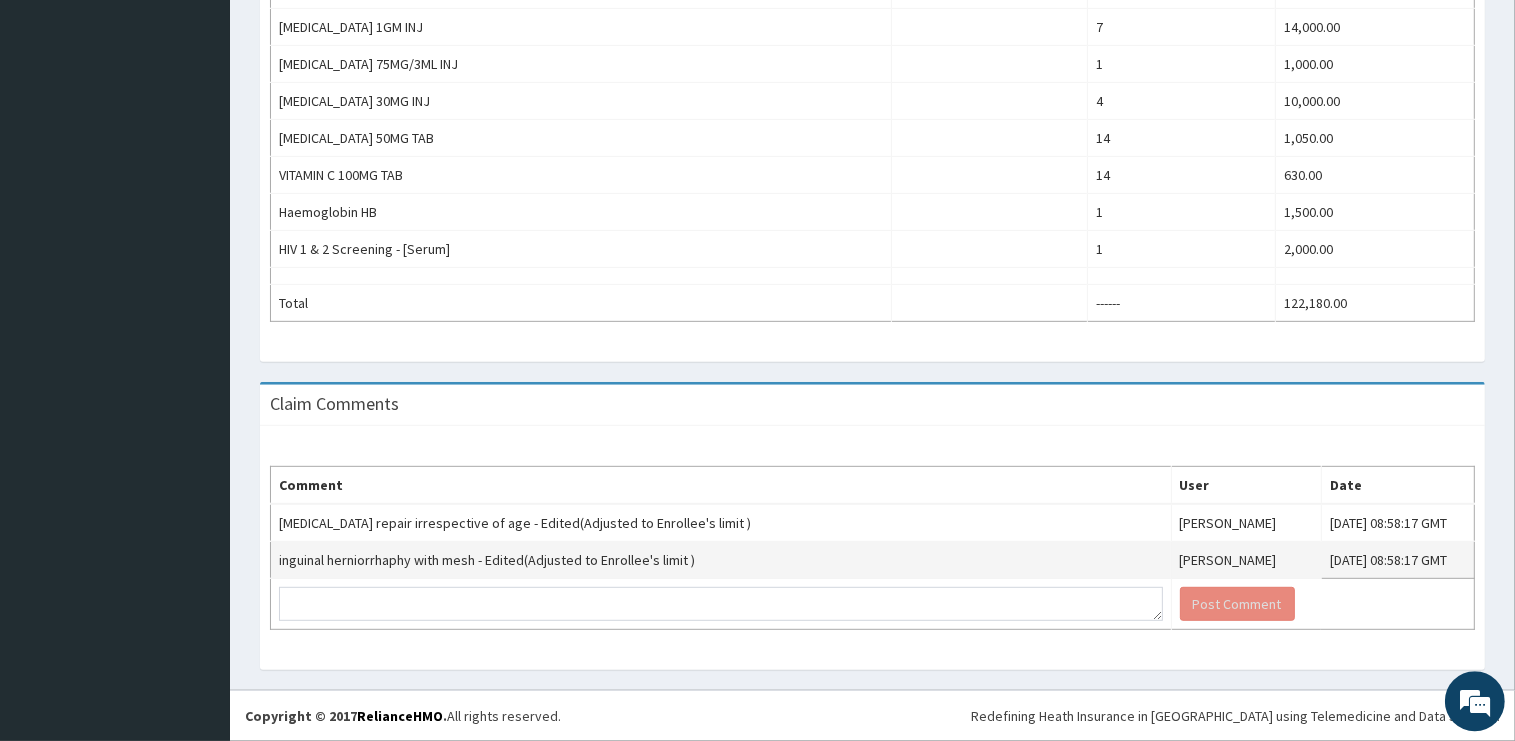scroll, scrollTop: 899, scrollLeft: 0, axis: vertical 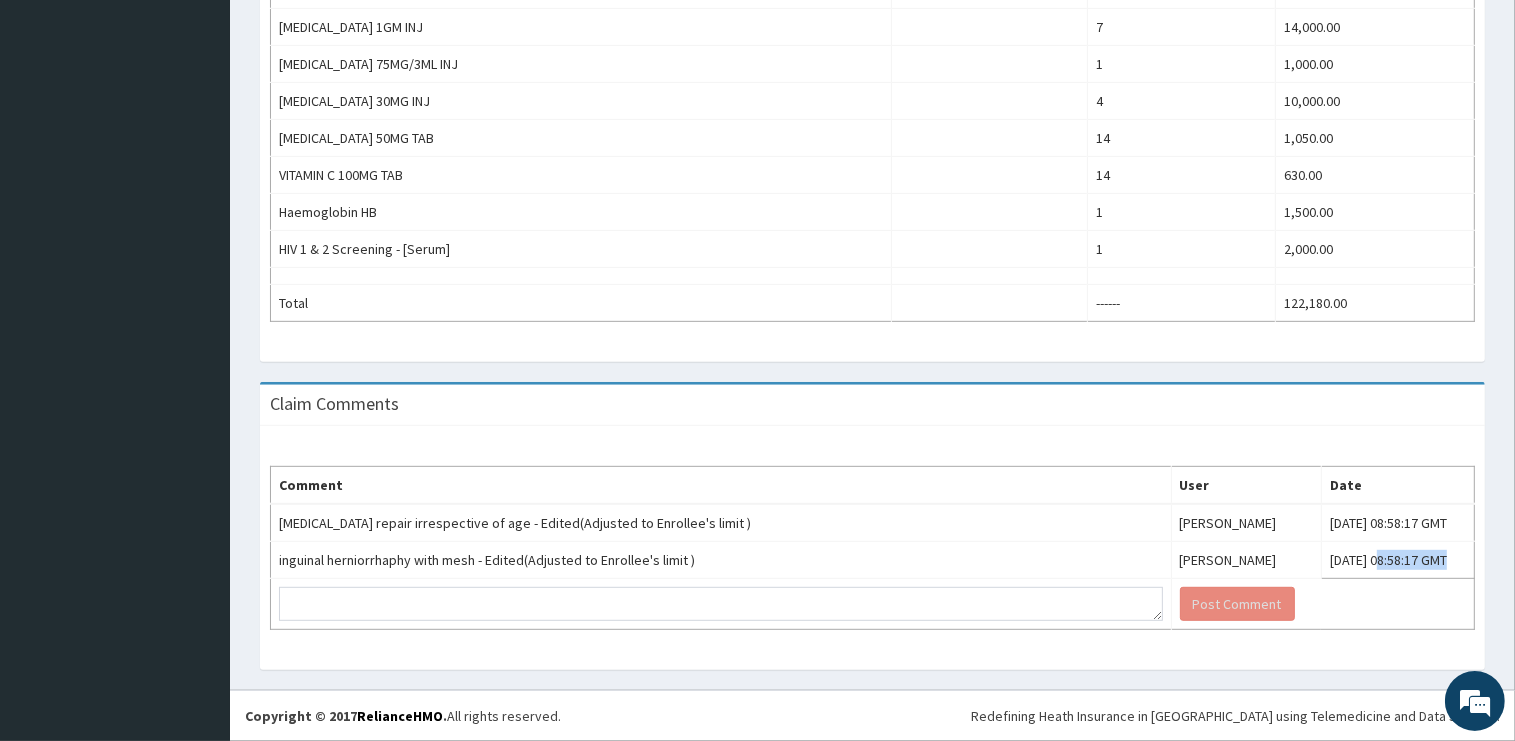 drag, startPoint x: 1326, startPoint y: 545, endPoint x: 1523, endPoint y: 557, distance: 197.36514 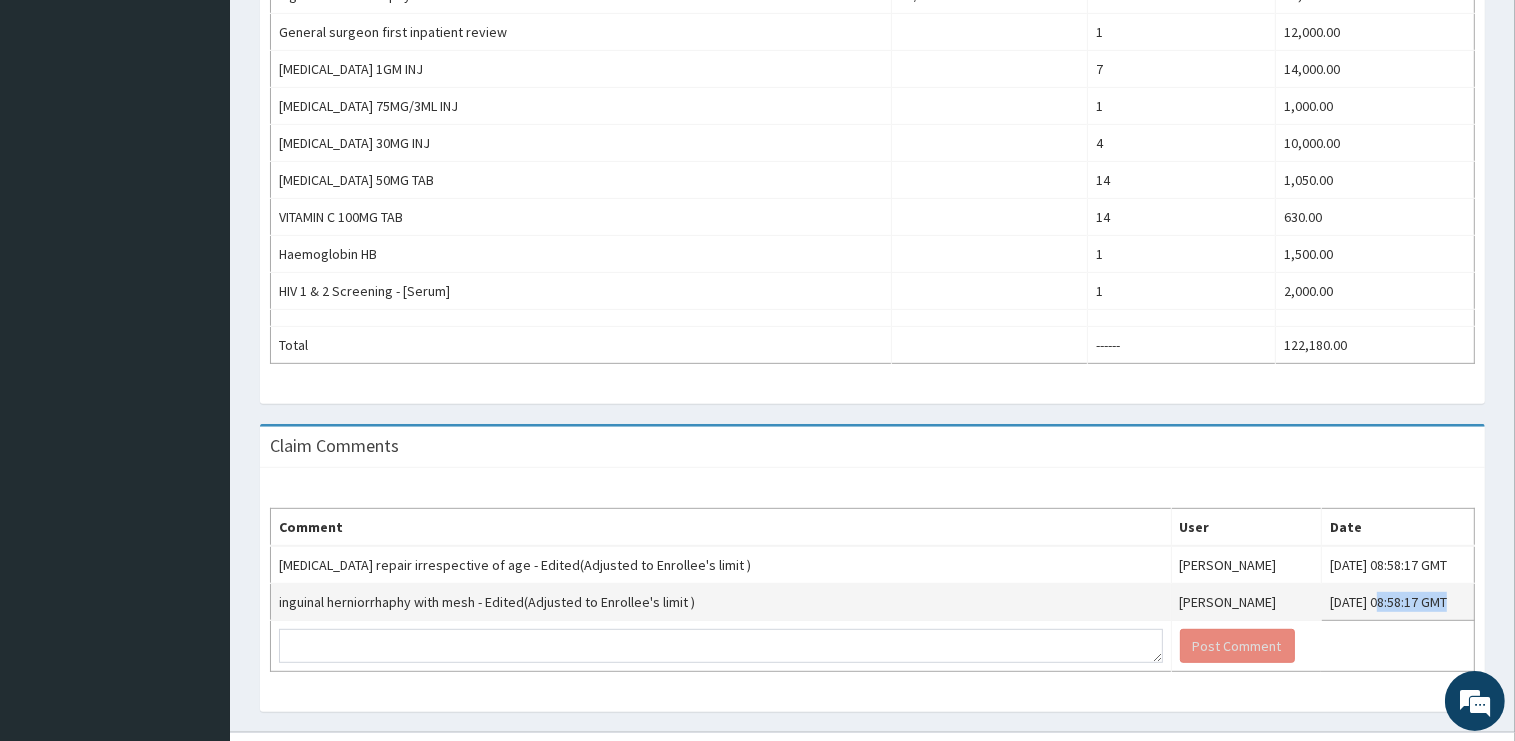 scroll, scrollTop: 899, scrollLeft: 0, axis: vertical 